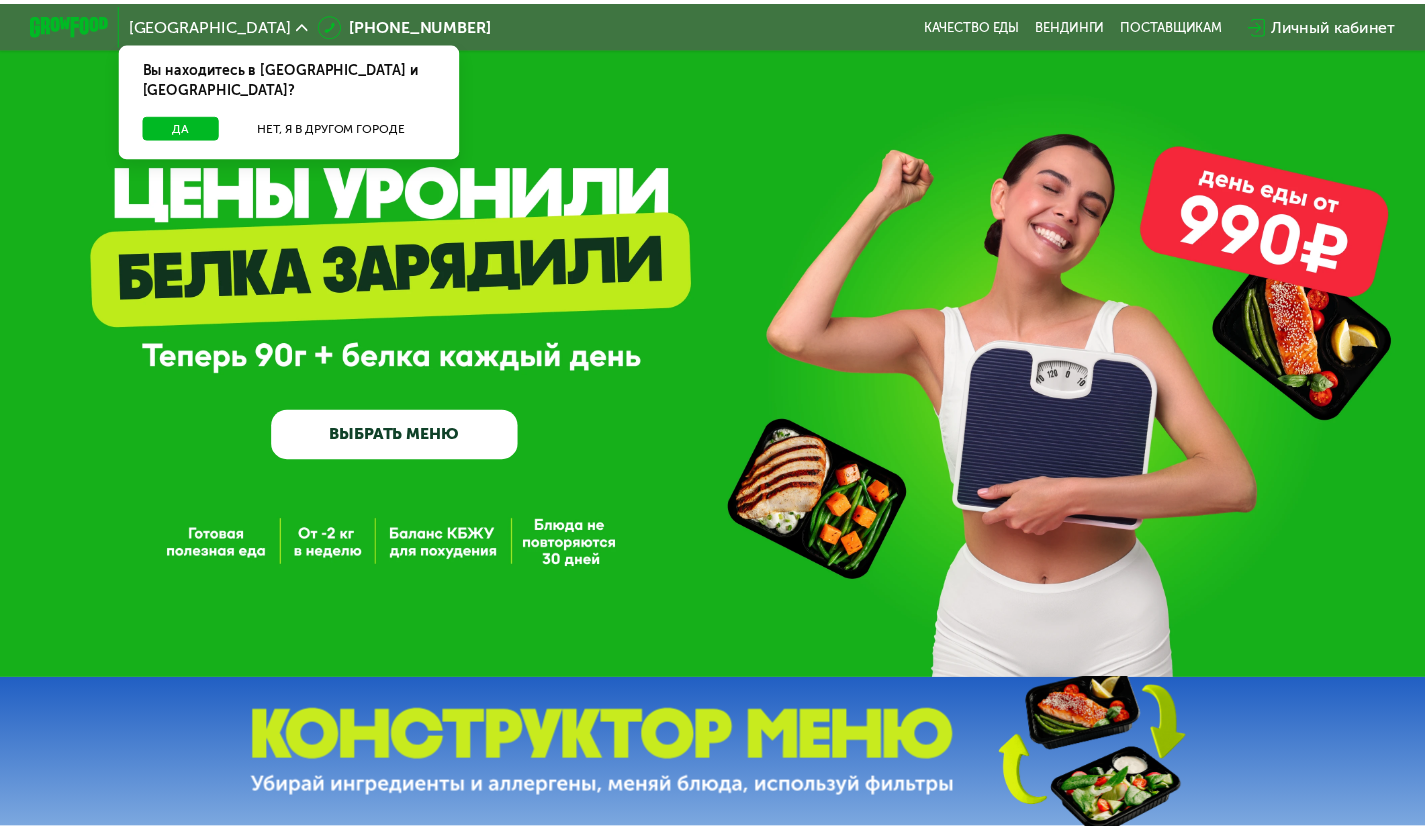scroll, scrollTop: 0, scrollLeft: 0, axis: both 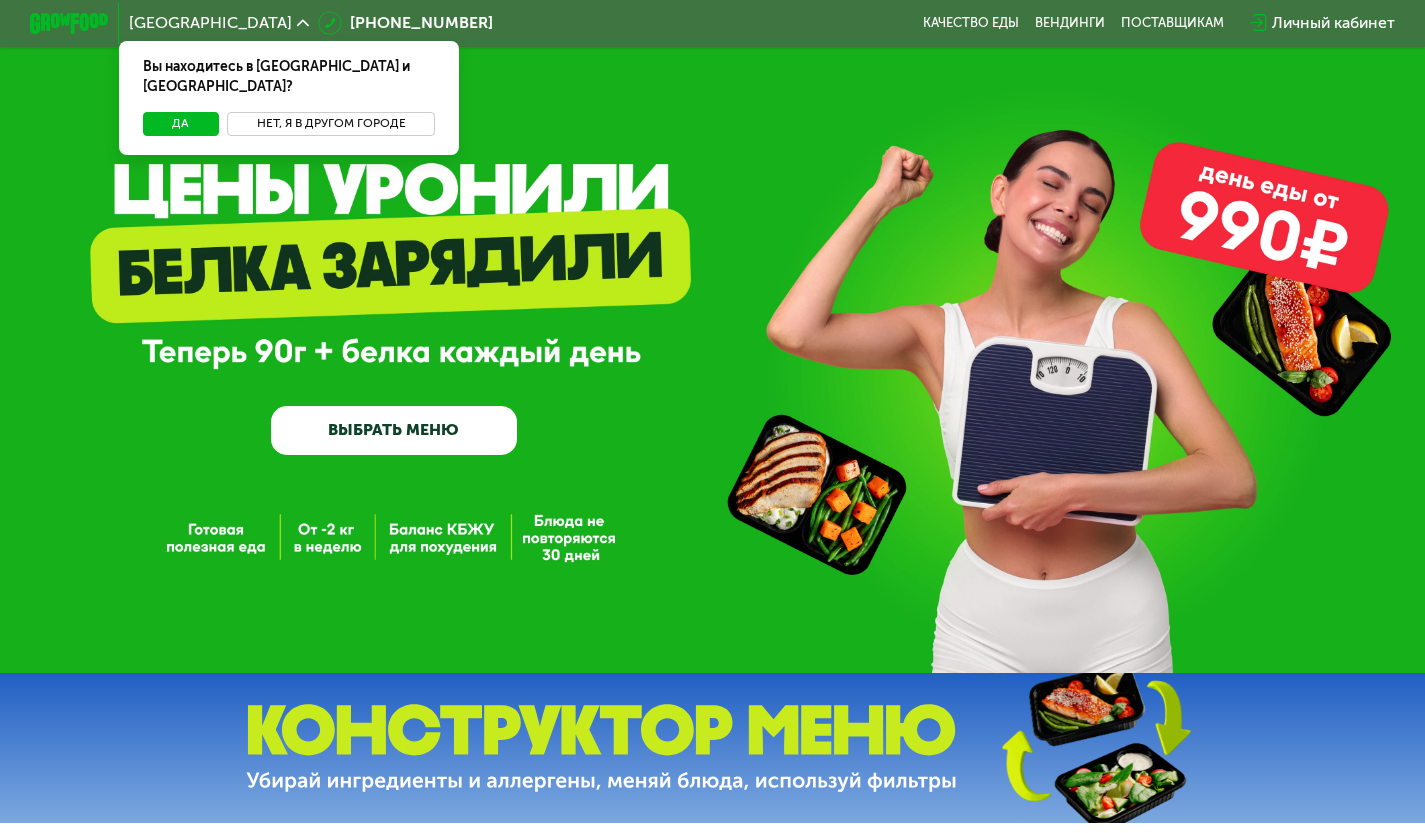 click on "Нет, я в другом городе" at bounding box center [331, 124] 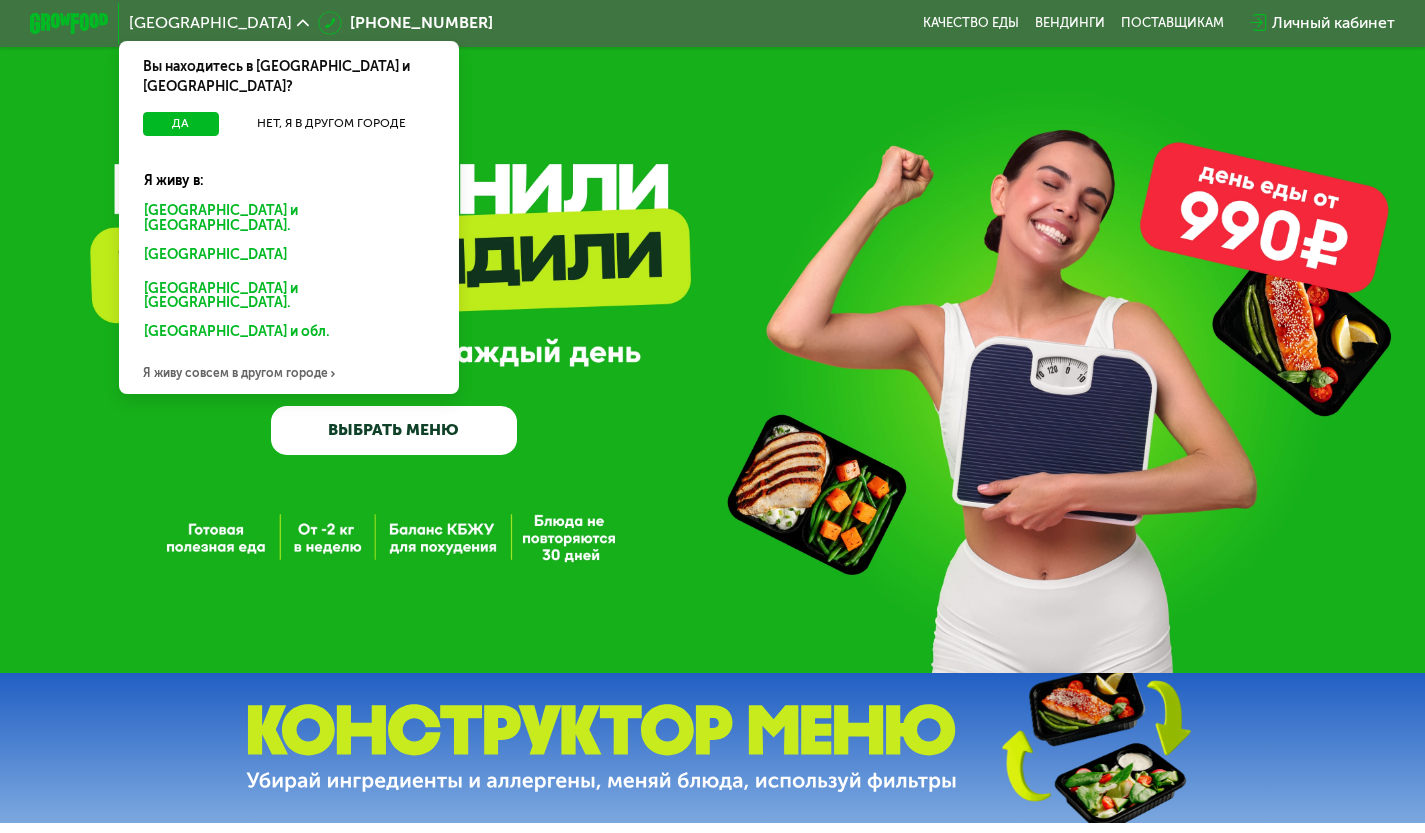 click on "[GEOGRAPHIC_DATA] и [GEOGRAPHIC_DATA]." 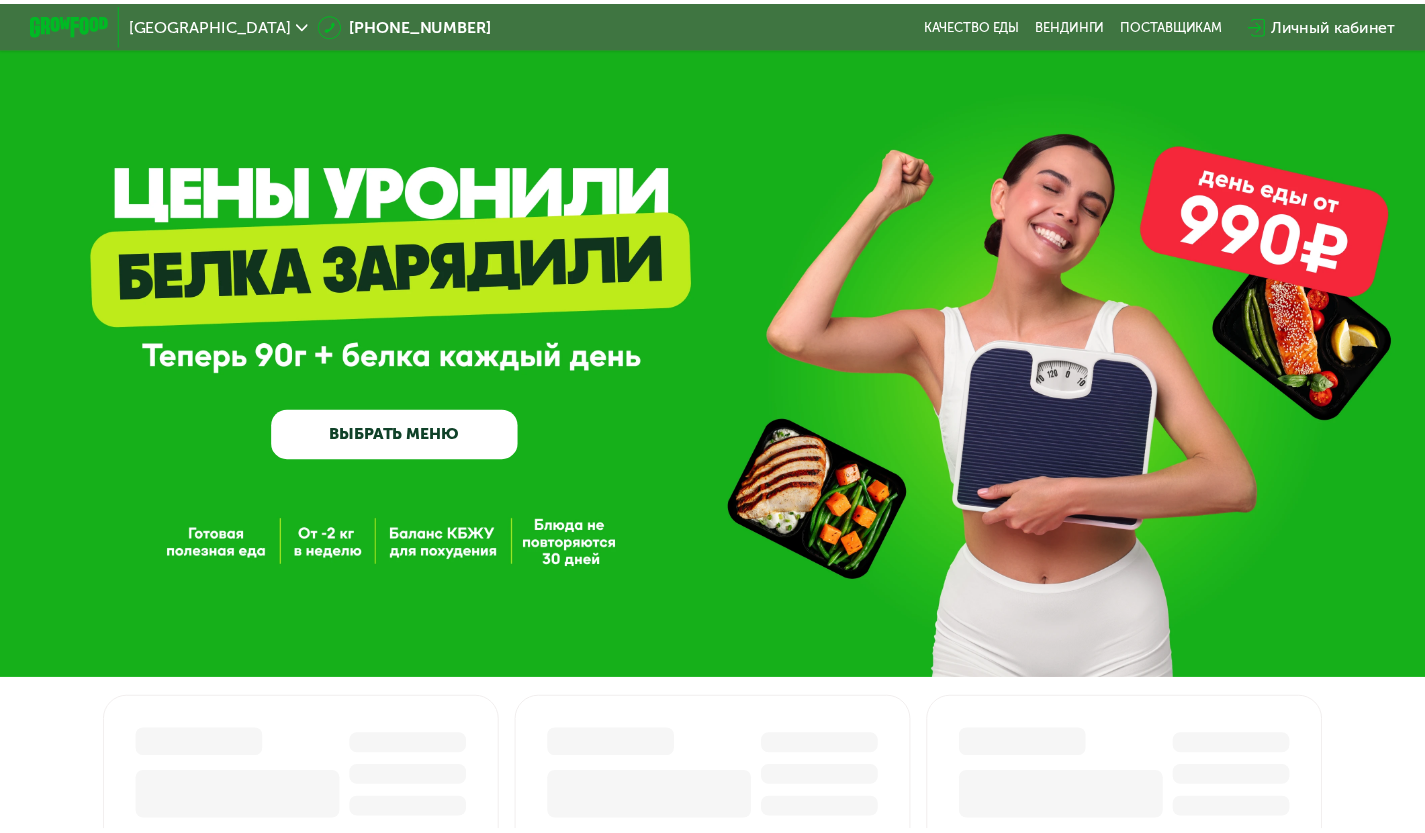 scroll, scrollTop: 0, scrollLeft: 0, axis: both 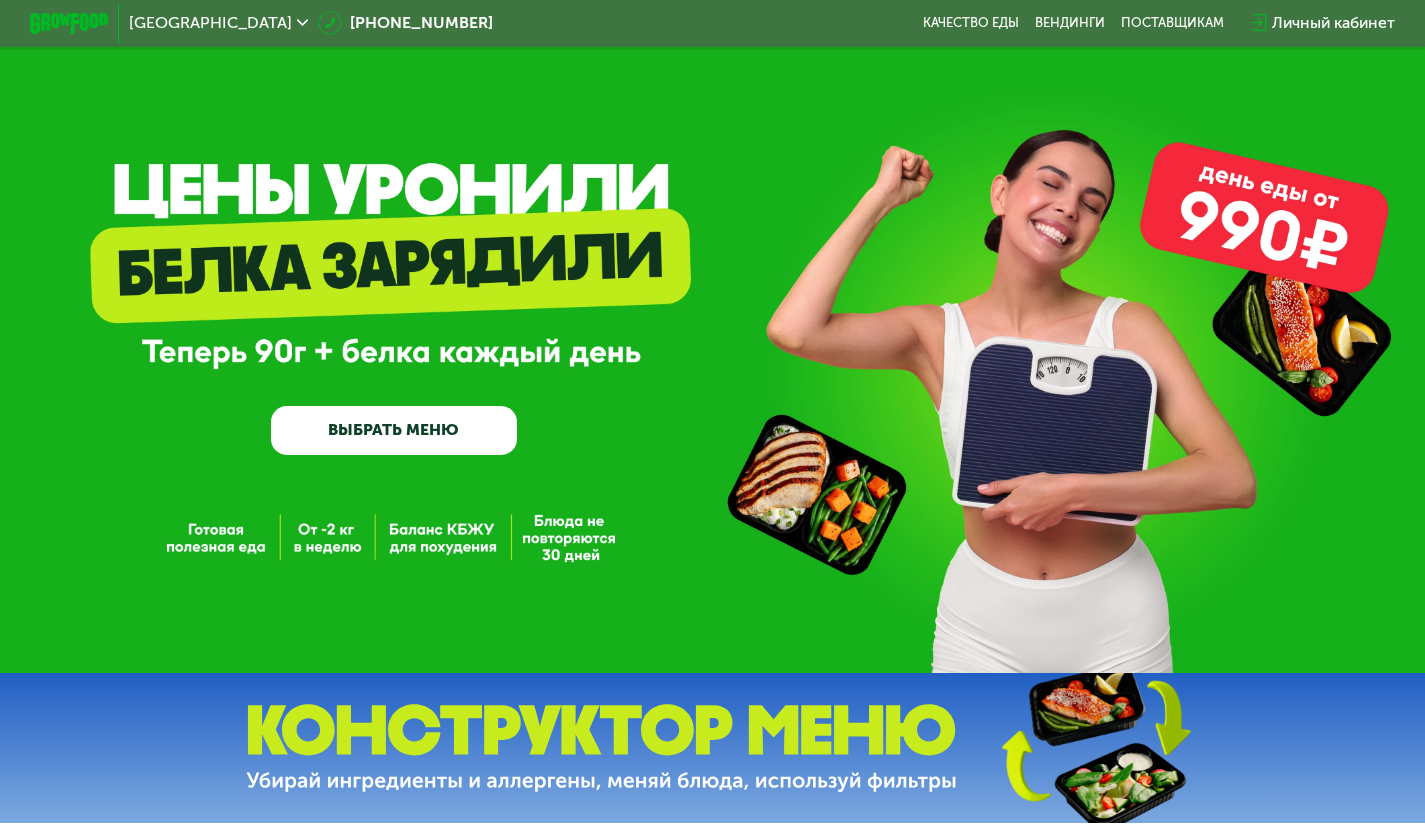 click on "ВЫБРАТЬ МЕНЮ" at bounding box center [394, 430] 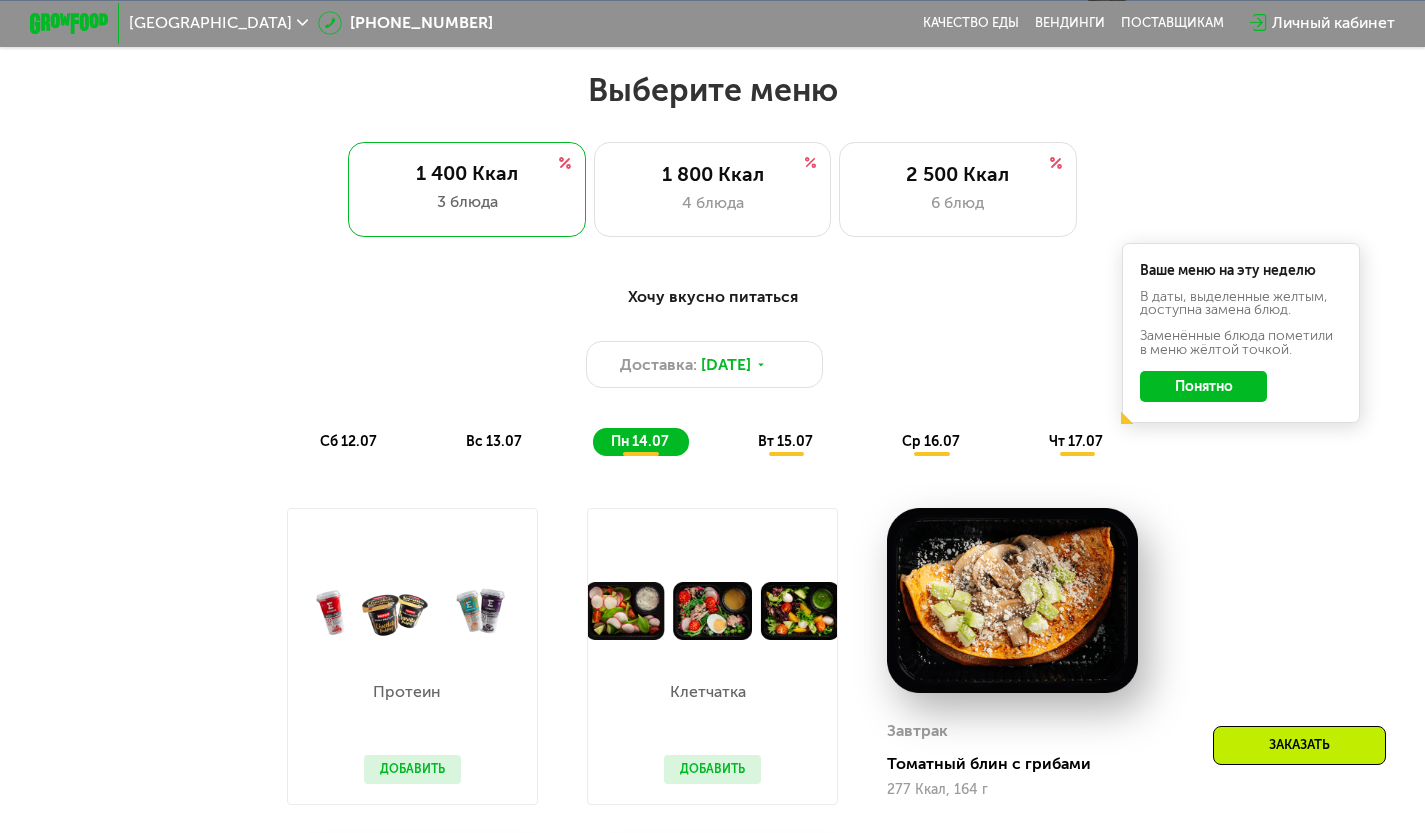 scroll, scrollTop: 853, scrollLeft: 0, axis: vertical 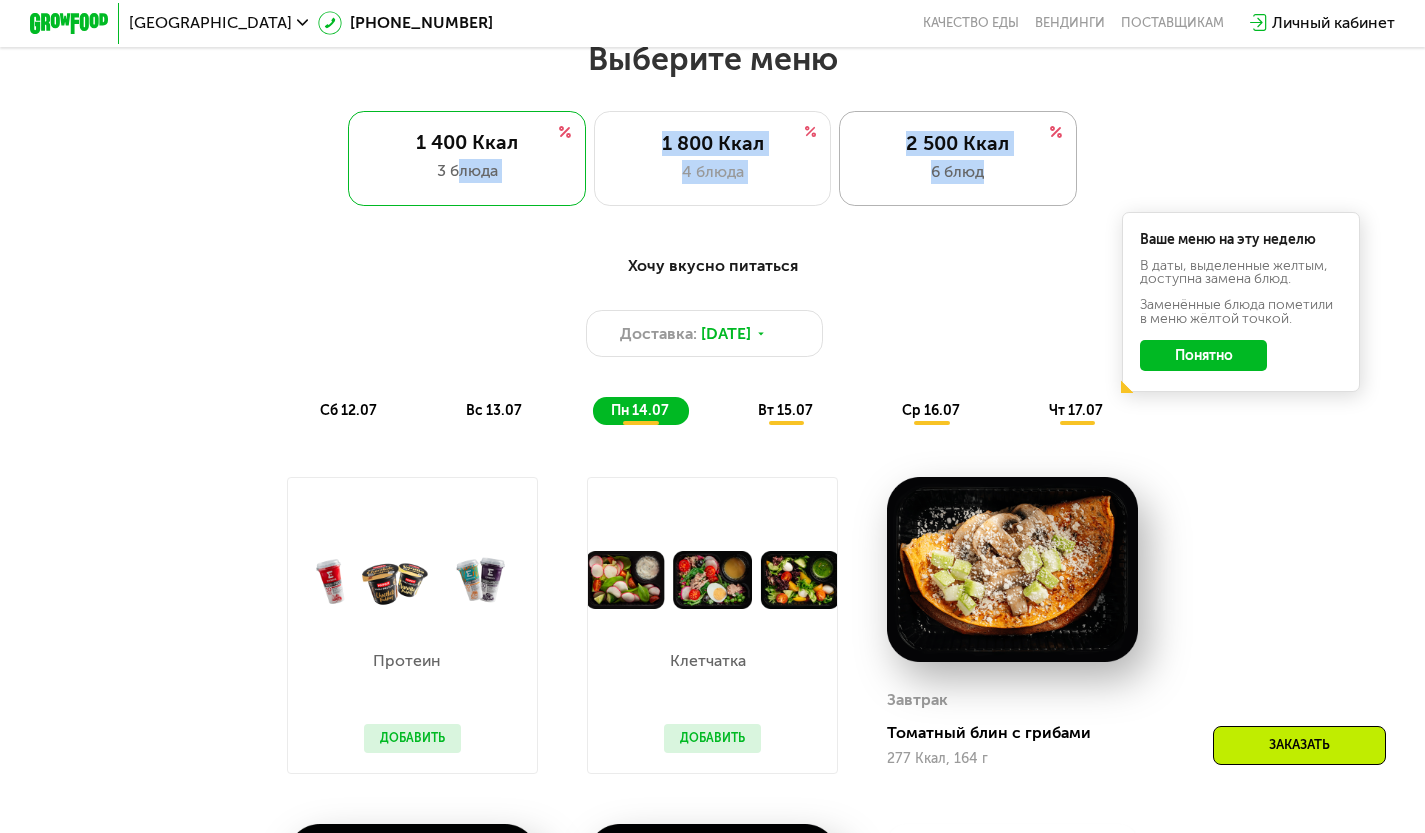 drag, startPoint x: 459, startPoint y: 186, endPoint x: 1041, endPoint y: 199, distance: 582.14514 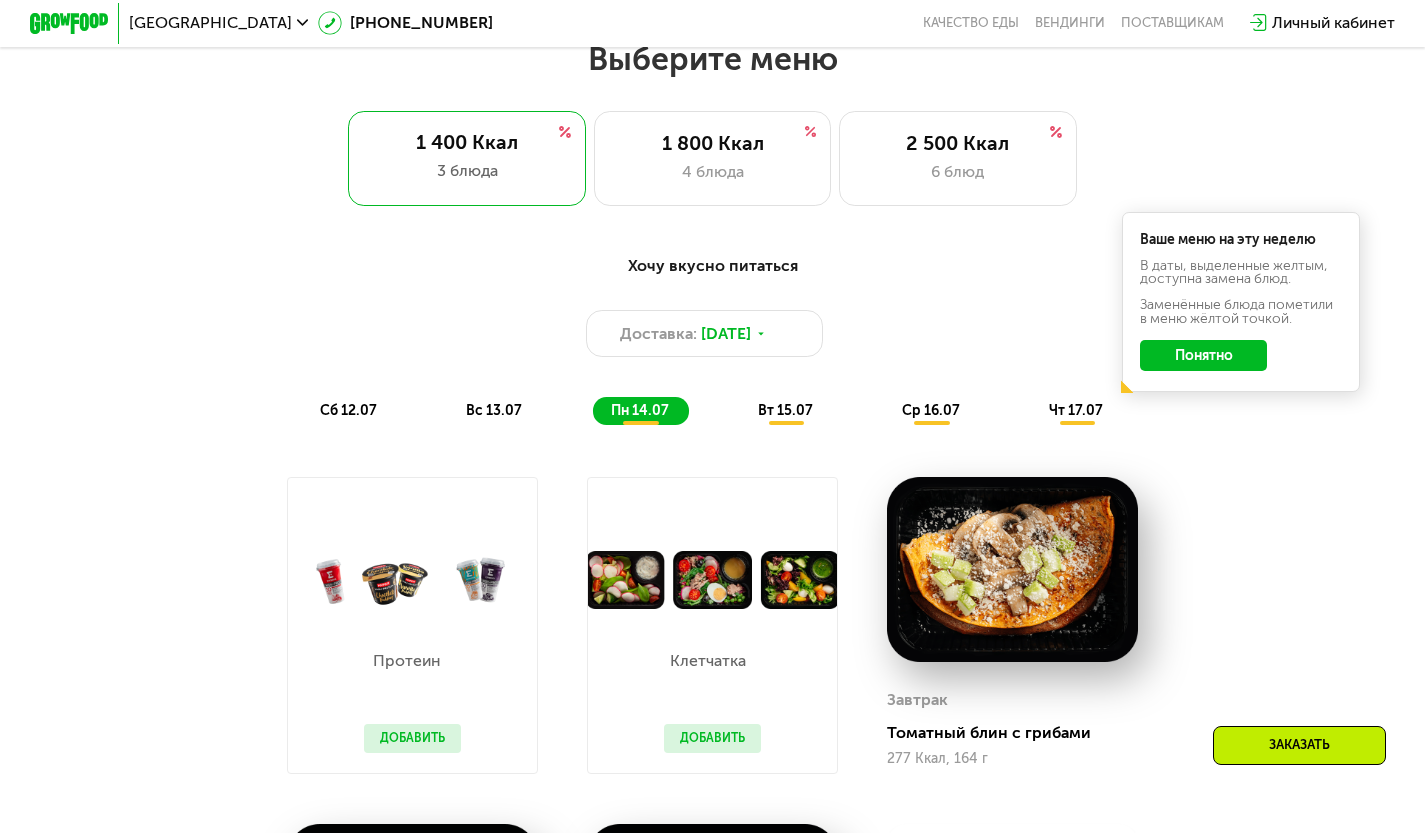 click on "Выберите меню  1 400 Ккал 3 блюда 1 800 Ккал 4 блюда 2 500 Ккал 6 блюд Хочу вкусно питаться Доставка: 11 июл, пт сб 12.07 вс 13.07 пн 14.07 вт 15.07 ср 16.07 чт 17.07 Ваше меню на эту неделю В даты, выделенные желтым, доступна замена блюд. Заменённые блюда пометили в меню жёлтой точкой.  Понятно  Завтрак Круассан с форелью 409 Ккал, 175 г Обед Овощная лазанья  350 Ккал, 215 г Ужин Зеленый салат с курицей 432 Ккал, 221 г  Всего в субботу 1191 Ккал 51  Белки  70  Жиры  89  Углеводы  Завтрак Омлет с томатами и фетой 530 Ккал, 210 г Обед Белая рыба и пюре 274 Ккал, 220 г Ужин Курица с аджикой и рисом 356 Ккал, 230 г 1160 Ккал 73 74" 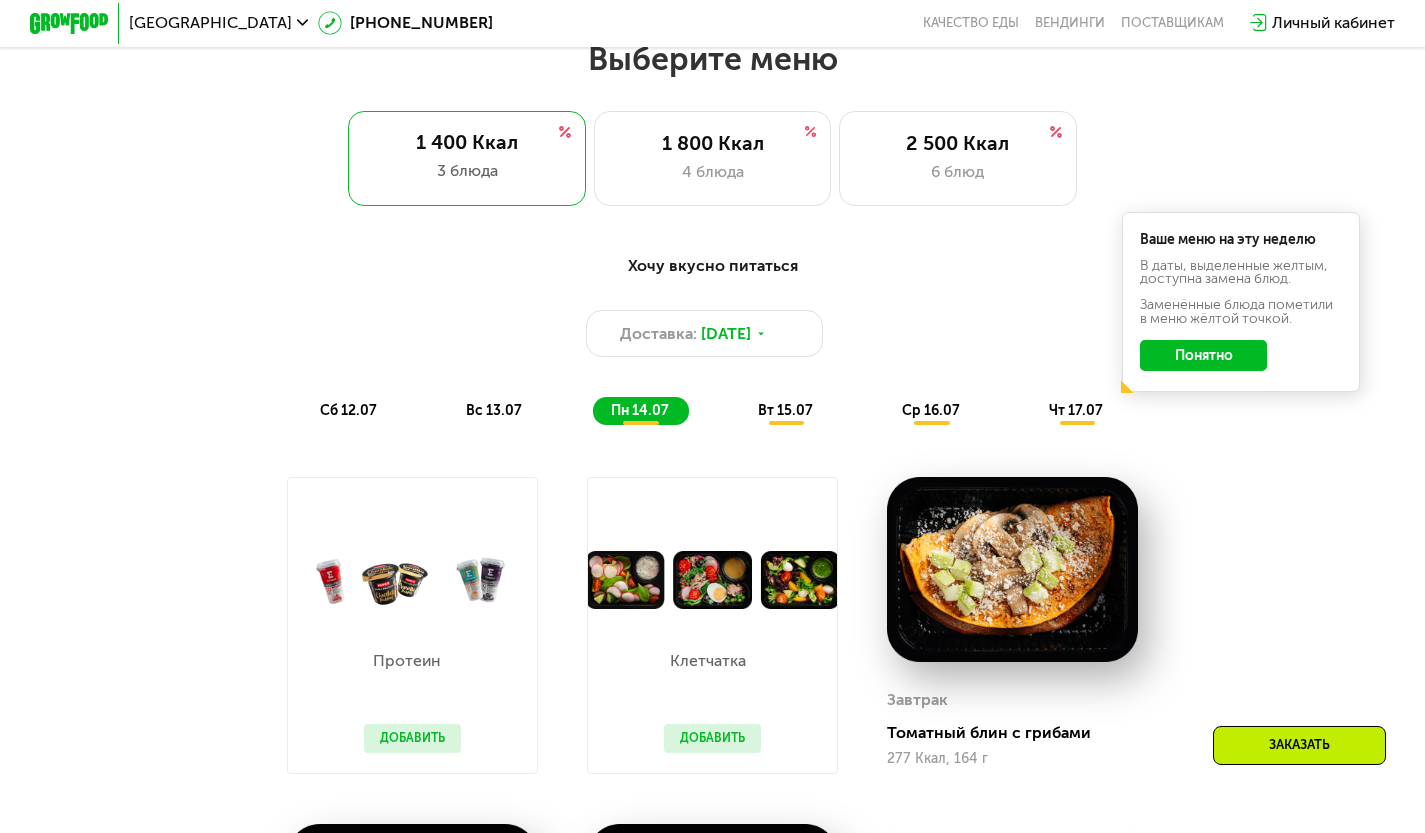 click on "Понятно" 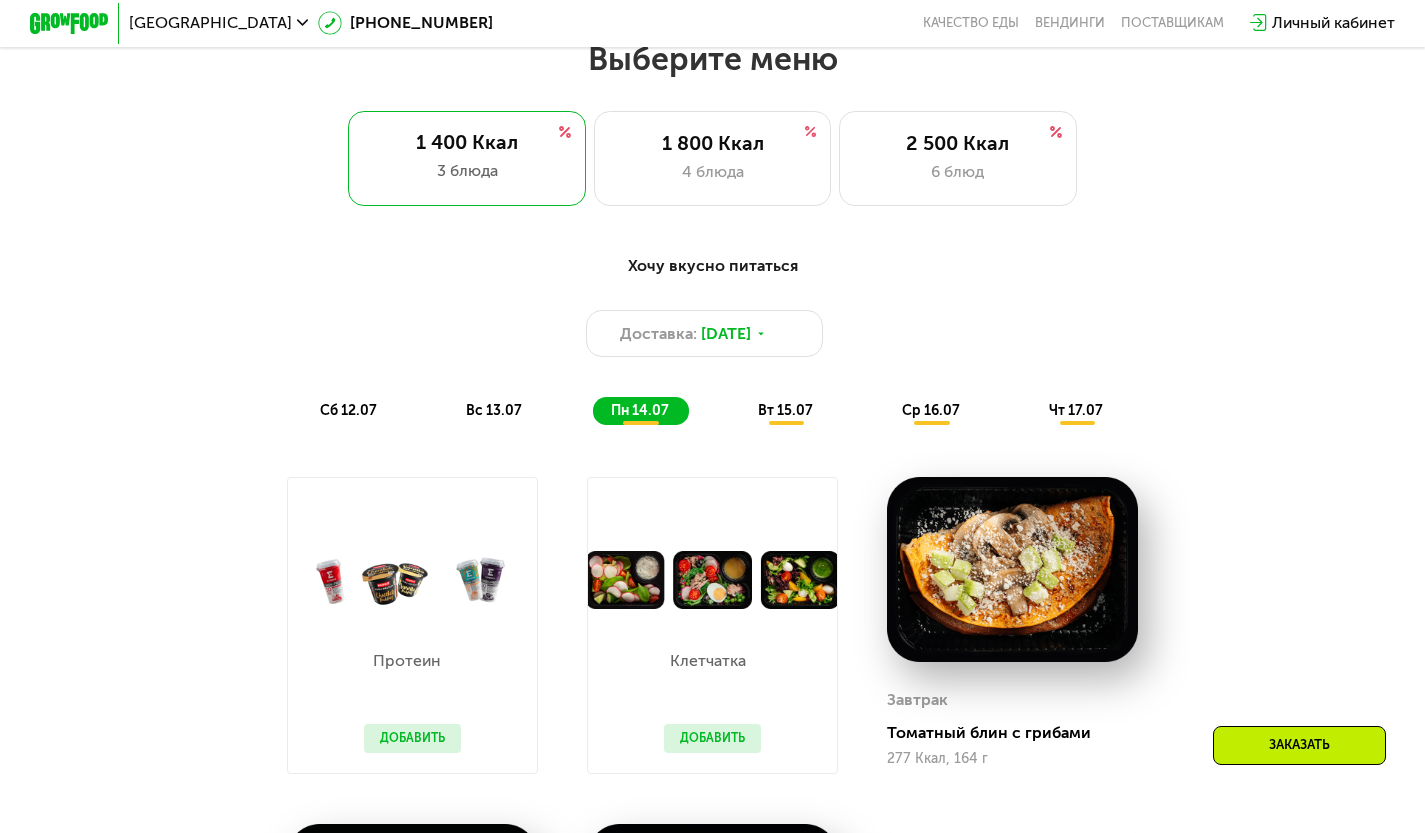 scroll, scrollTop: 553, scrollLeft: 0, axis: vertical 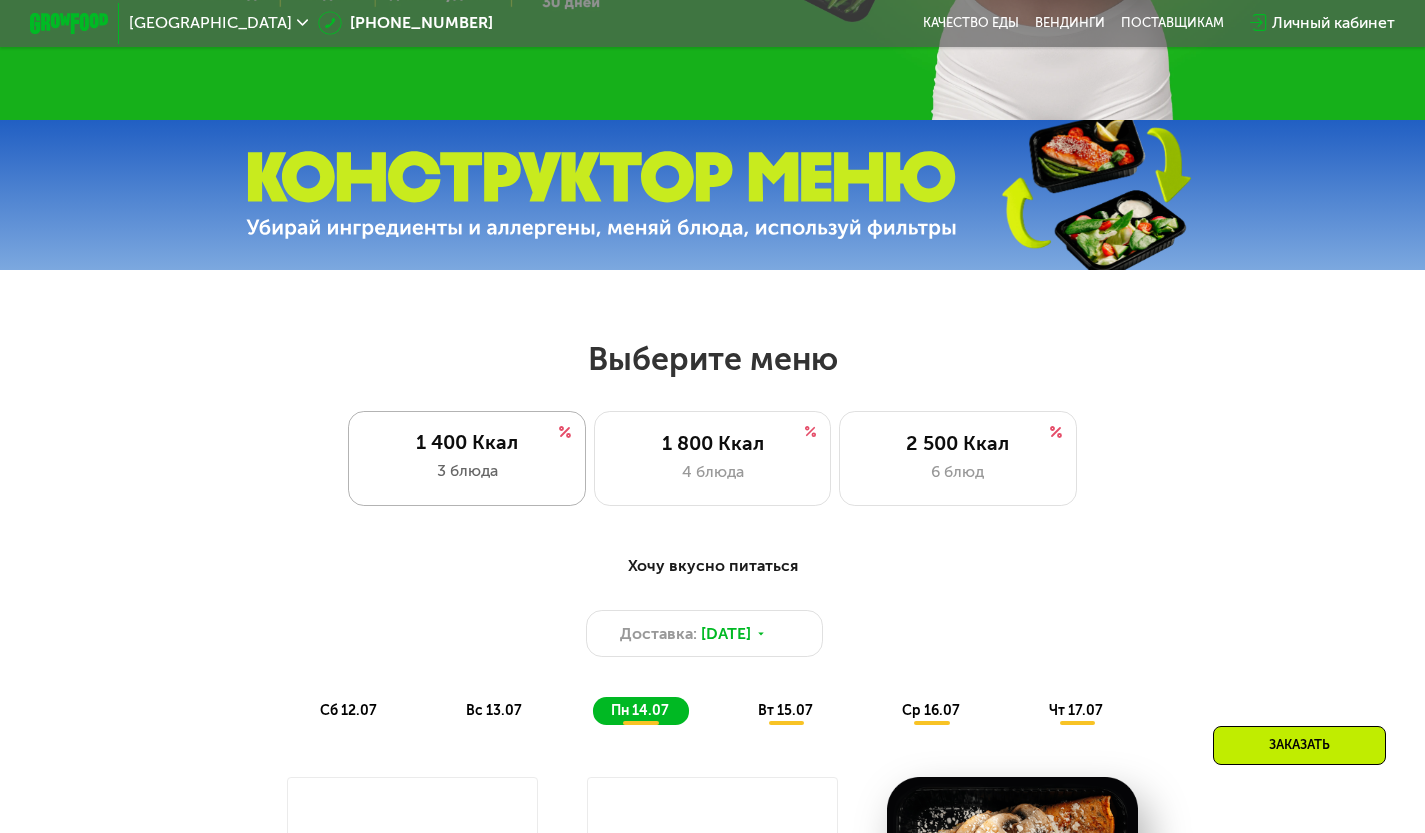 click on "3 блюда" at bounding box center [467, 471] 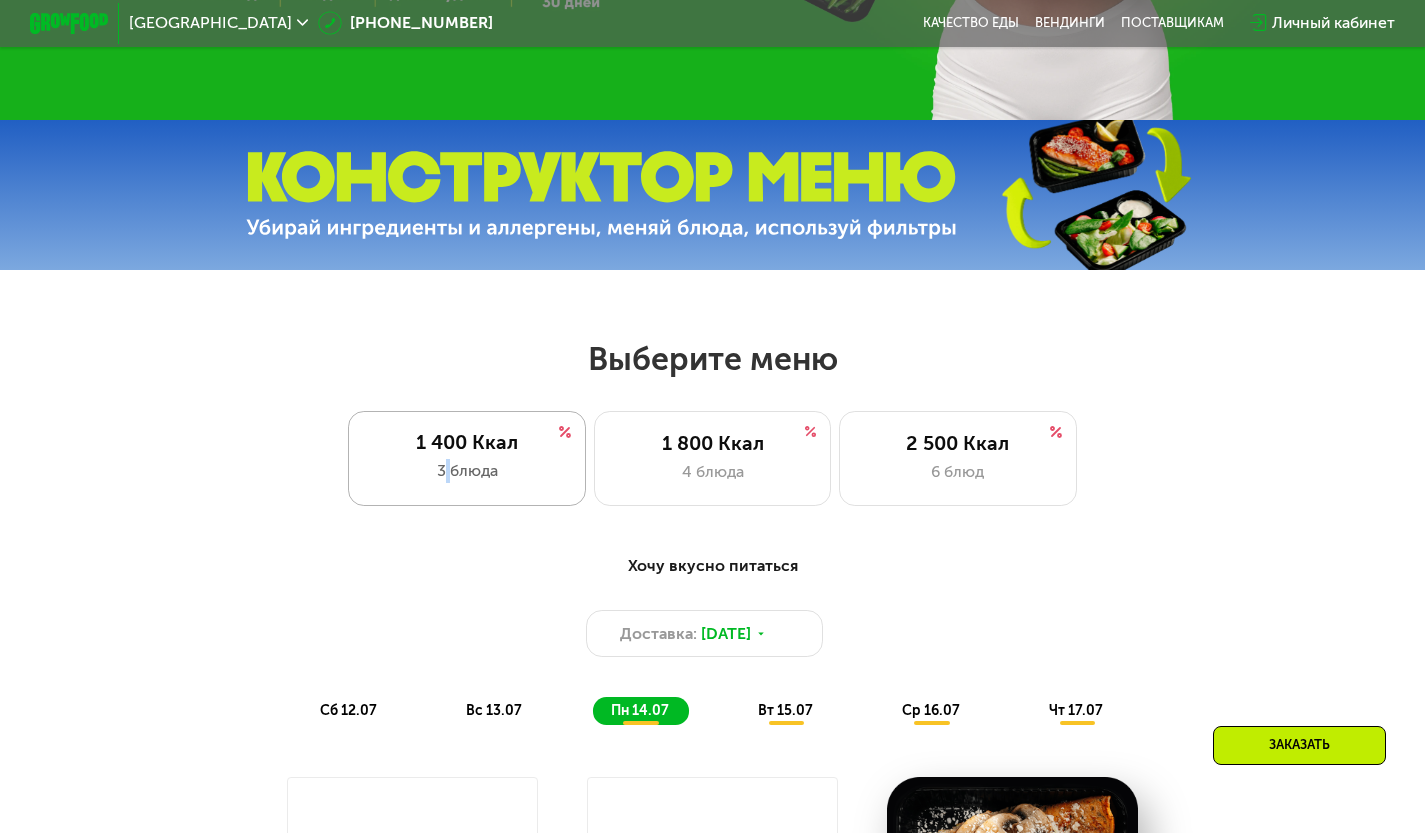 click on "3 блюда" at bounding box center [467, 471] 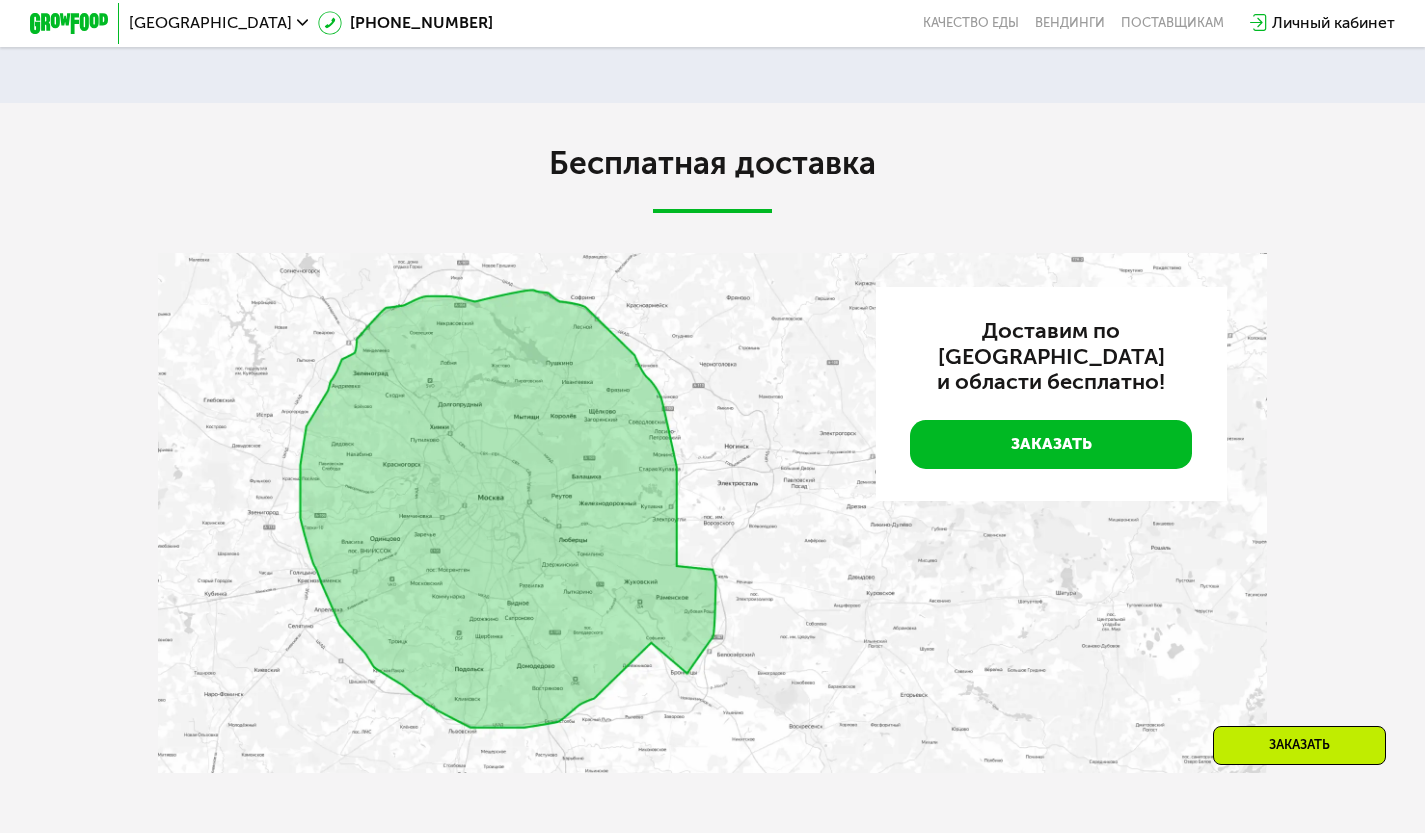 scroll, scrollTop: 4153, scrollLeft: 0, axis: vertical 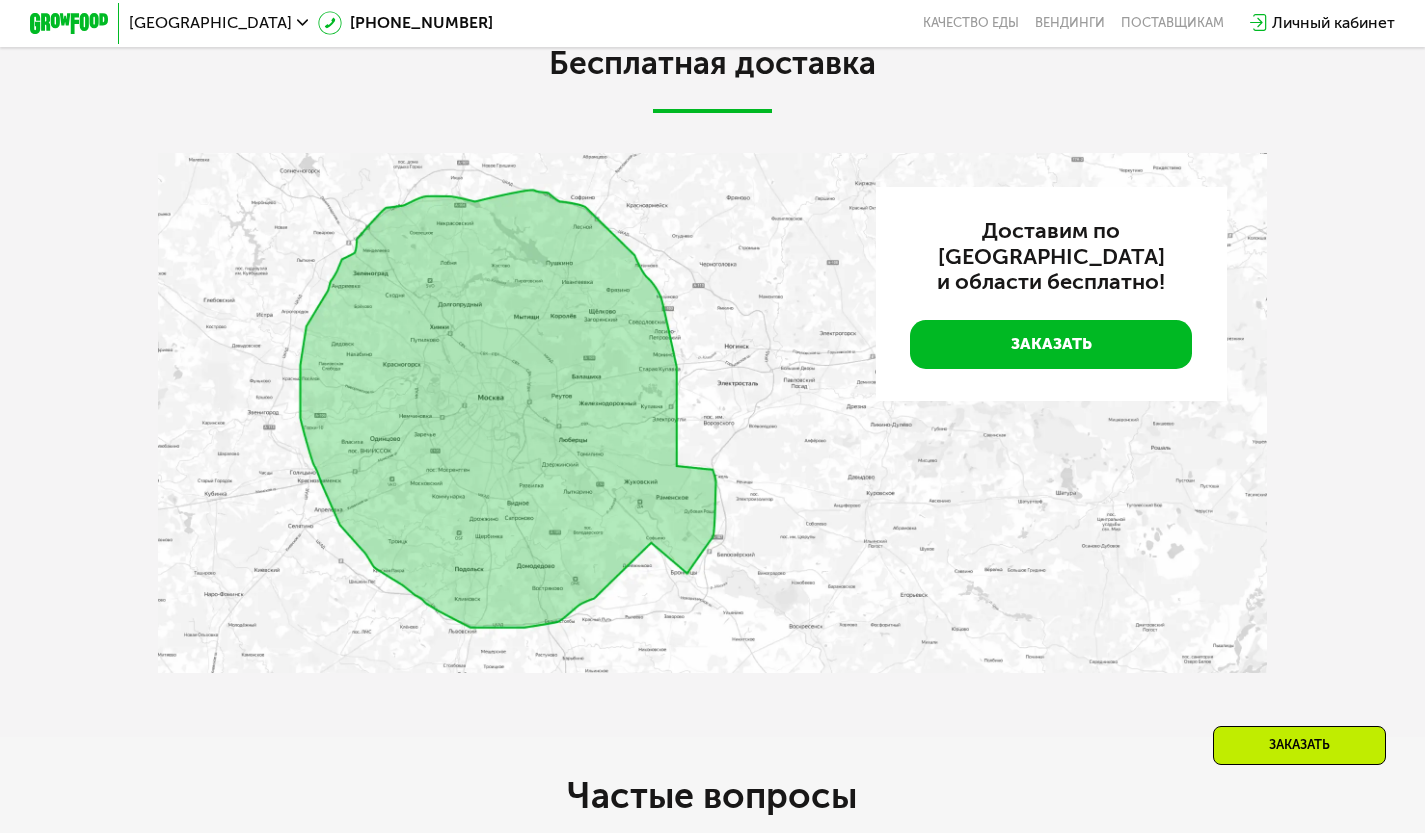 click on "[GEOGRAPHIC_DATA]" at bounding box center [219, 24] 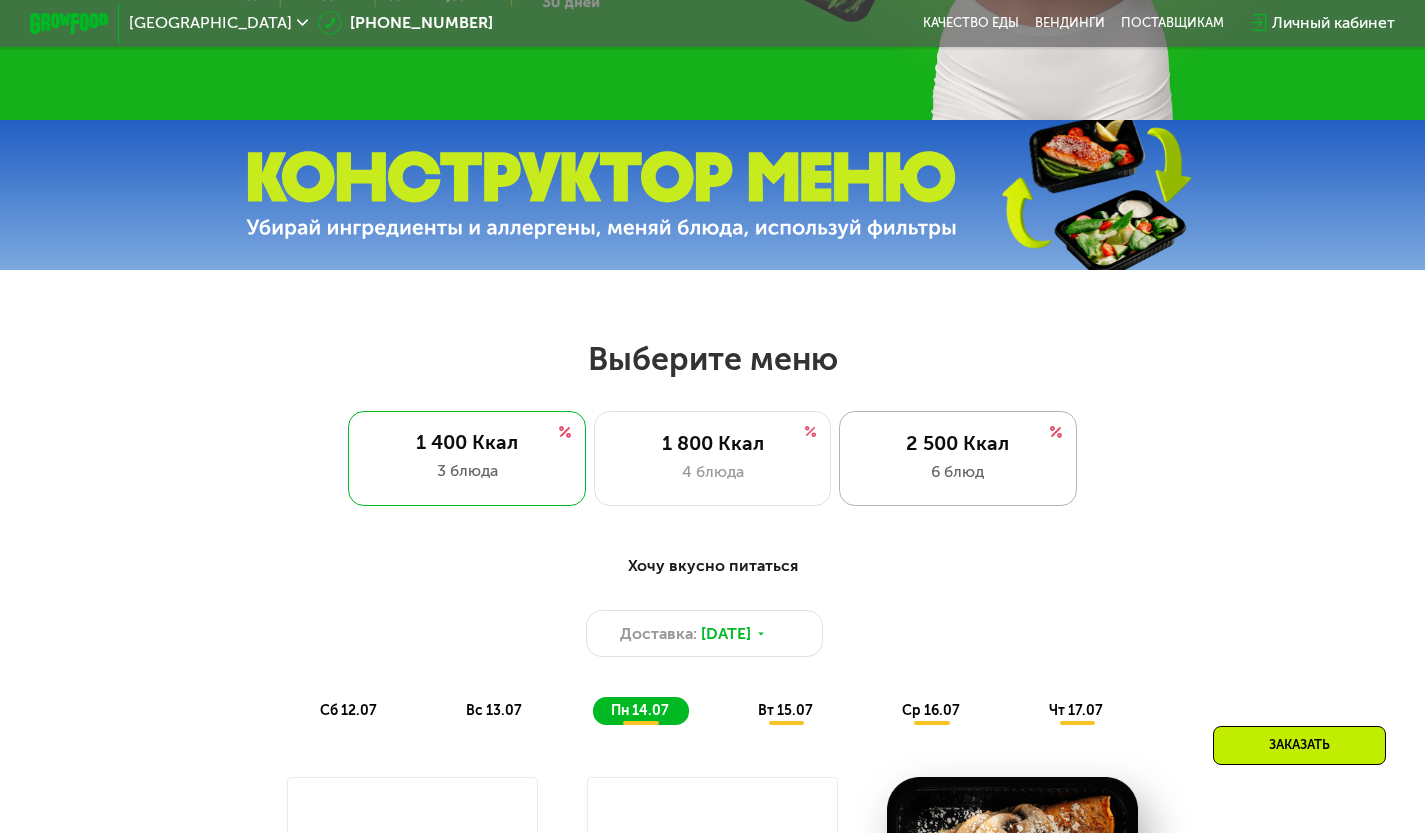 scroll, scrollTop: 653, scrollLeft: 0, axis: vertical 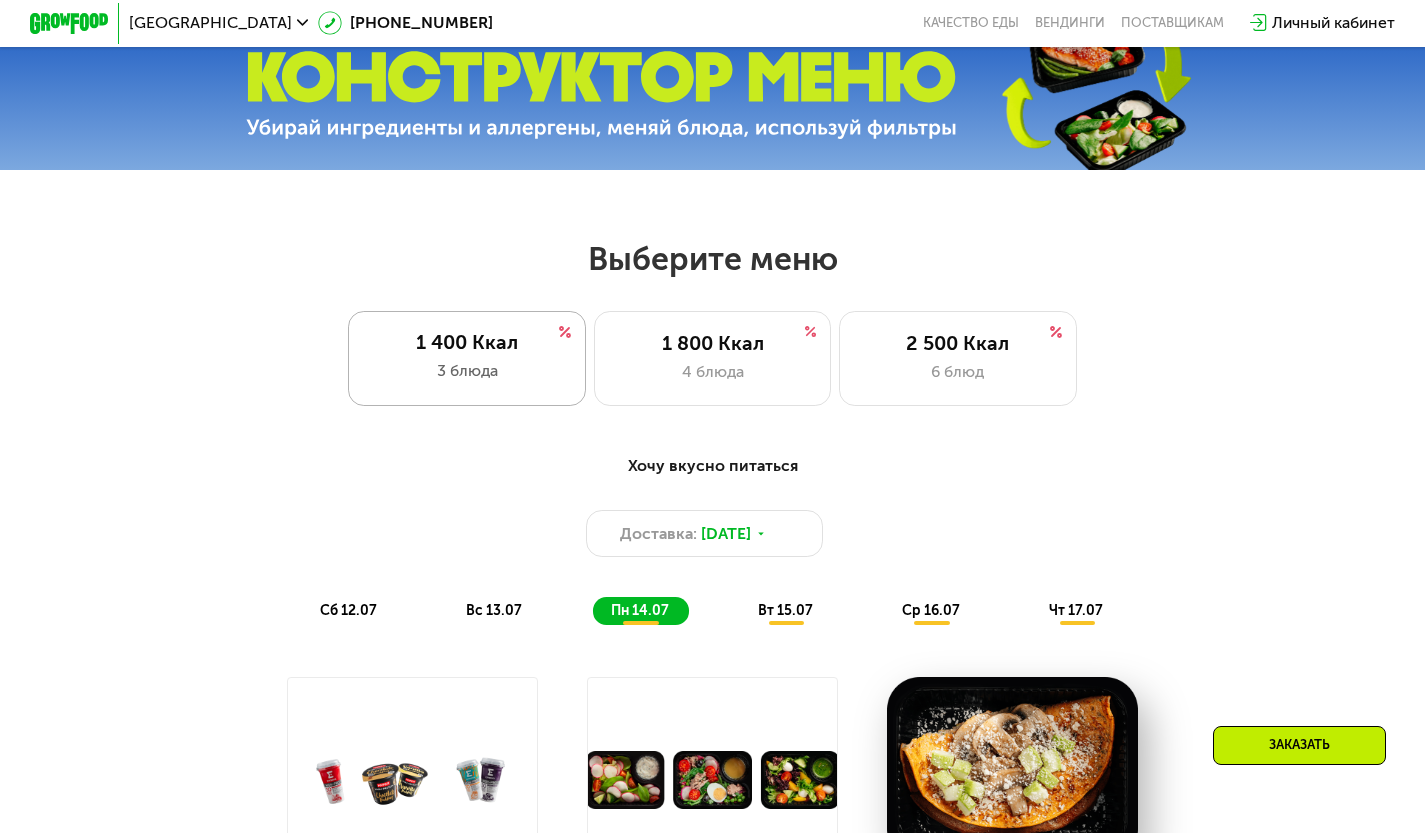 click on "1 400 Ккал 3 блюда" 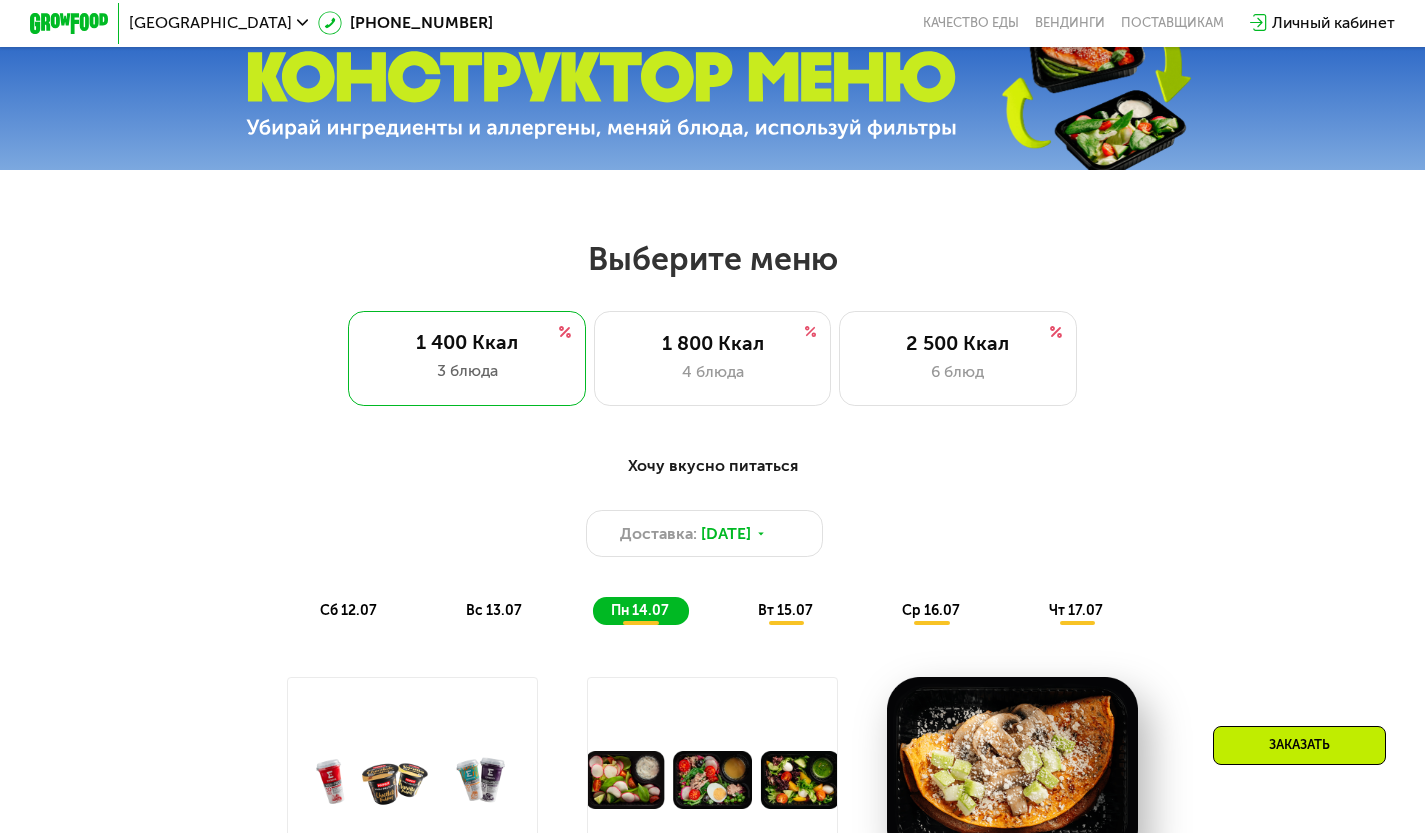 click on "вт 15.07" 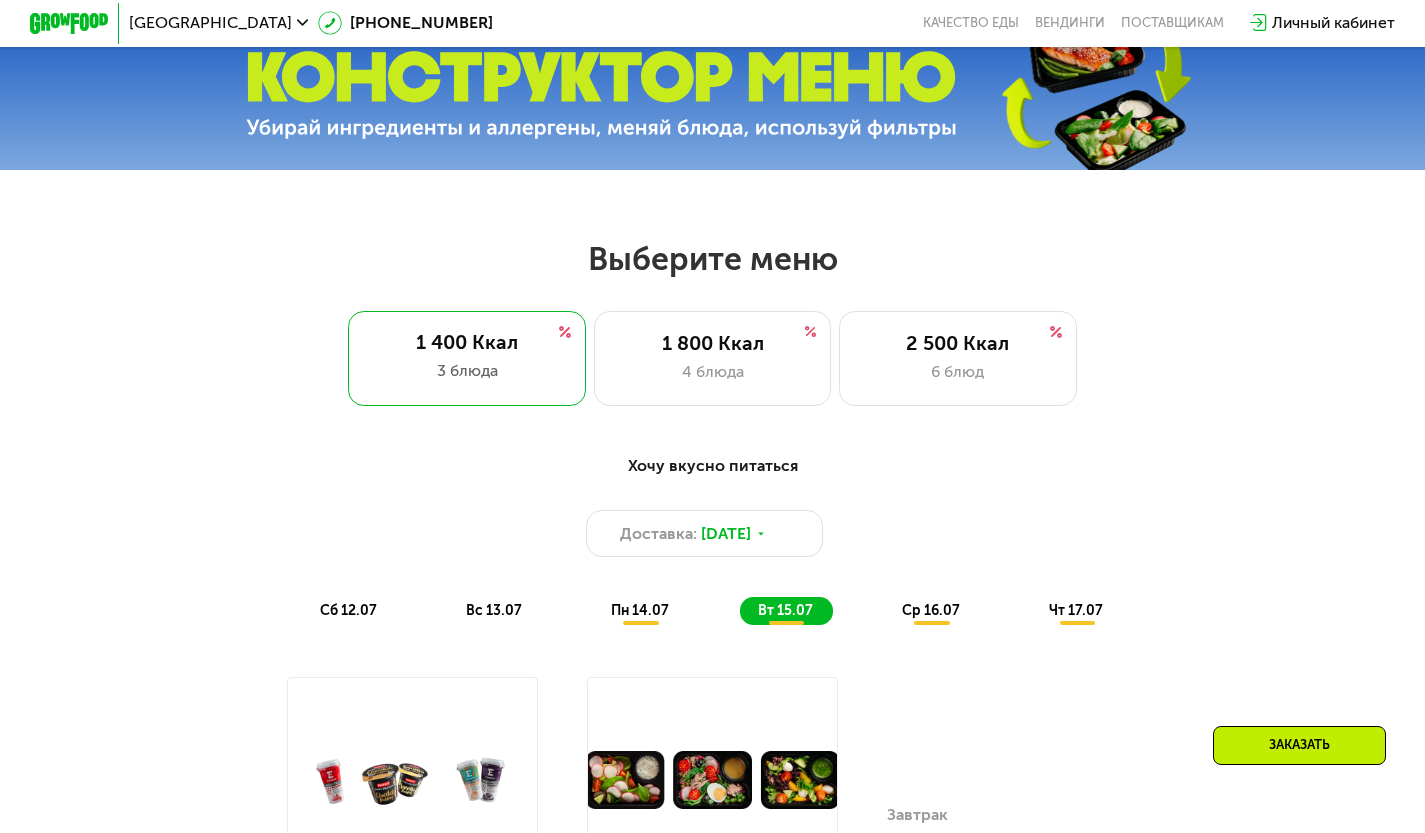 scroll, scrollTop: 753, scrollLeft: 0, axis: vertical 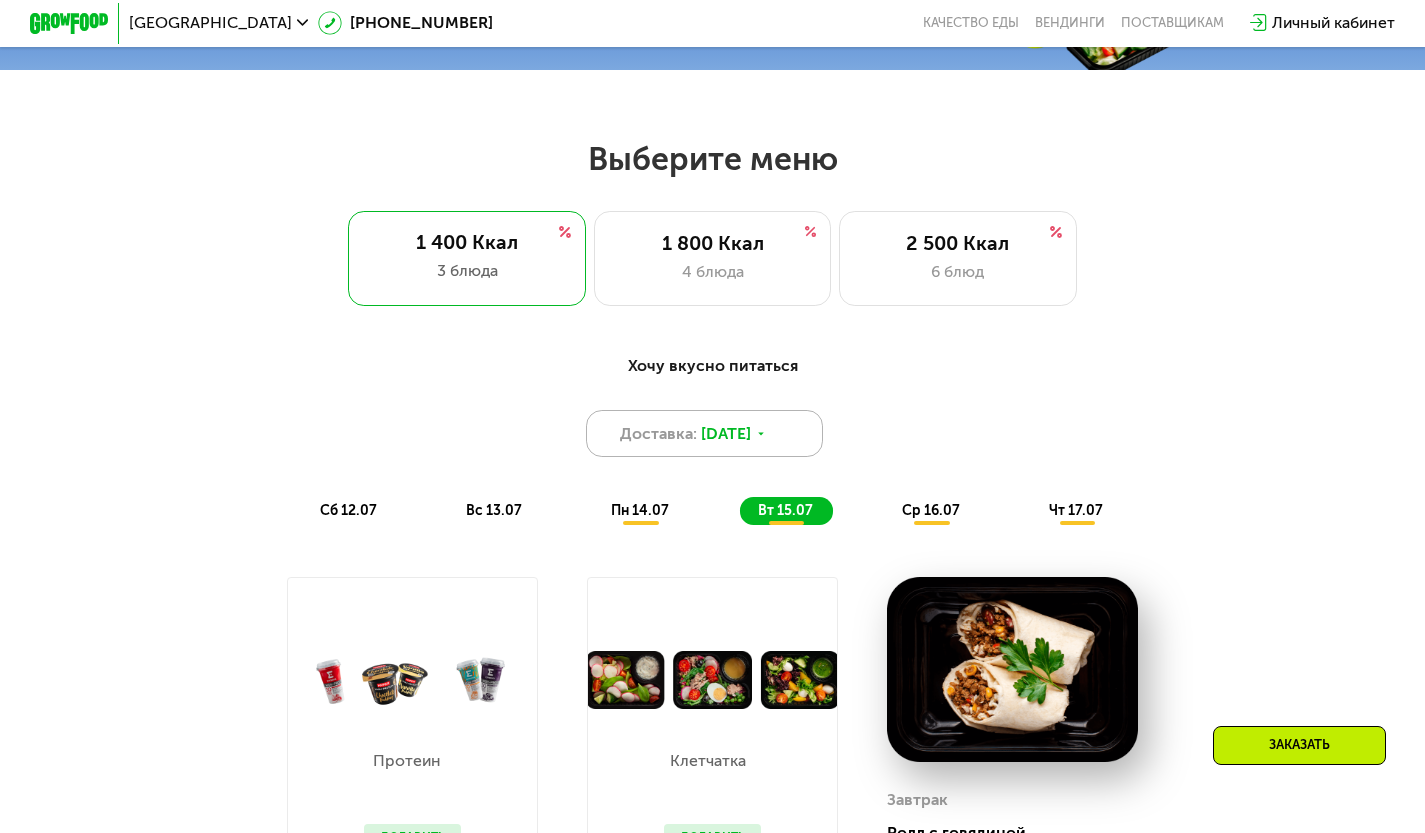 click on "[DATE]" at bounding box center (726, 434) 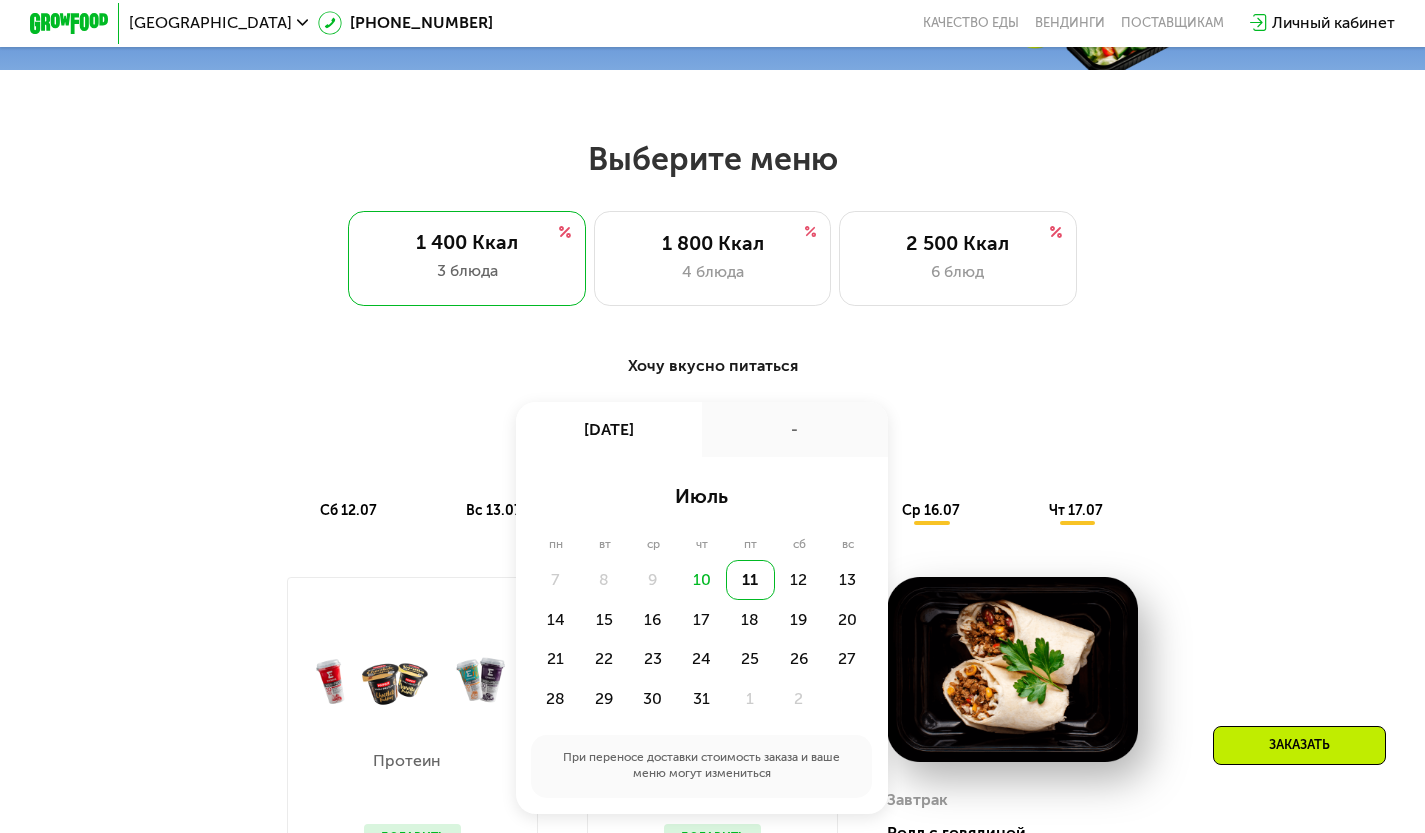 click on "Хочу вкусно питаться" at bounding box center (713, 366) 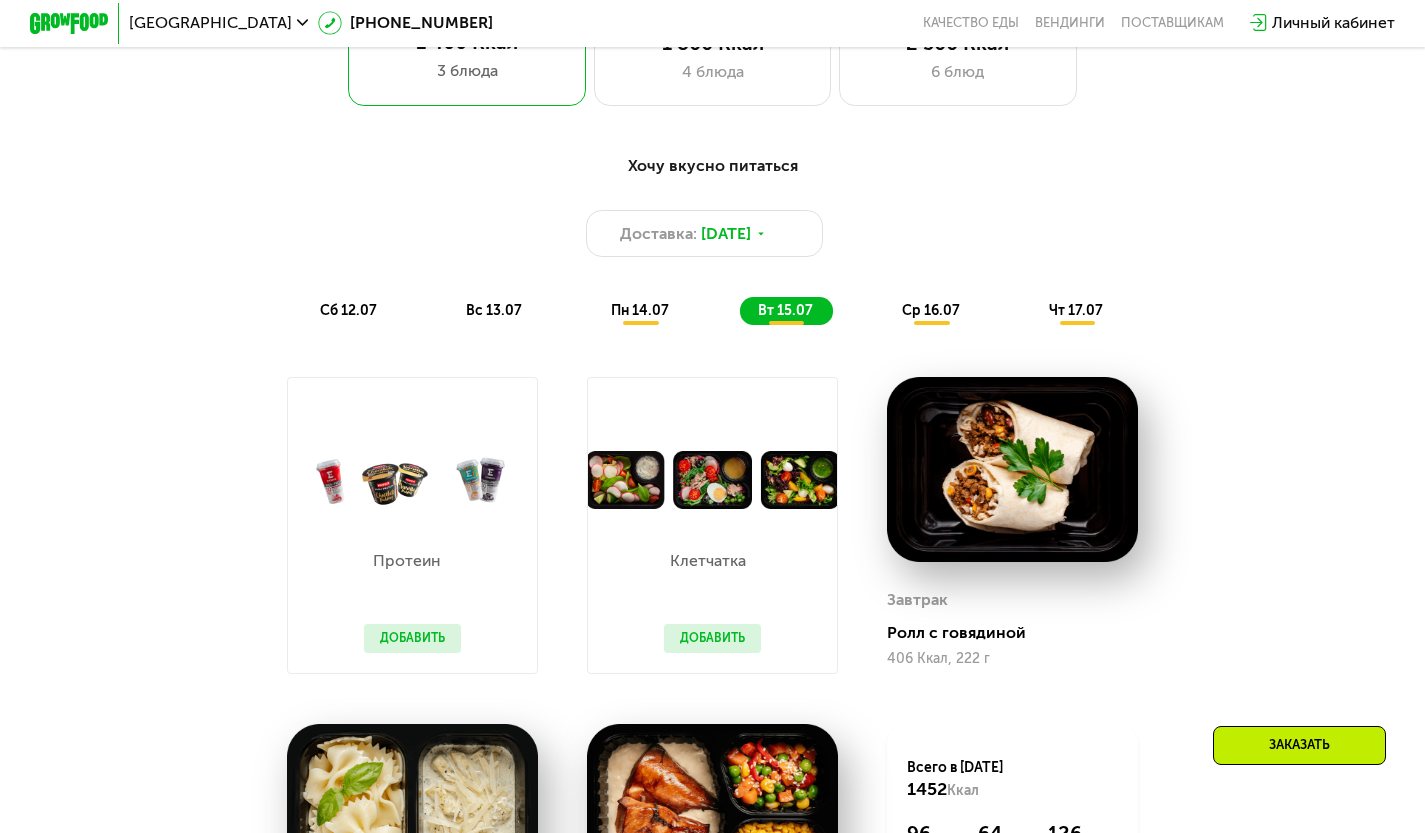 scroll, scrollTop: 1053, scrollLeft: 0, axis: vertical 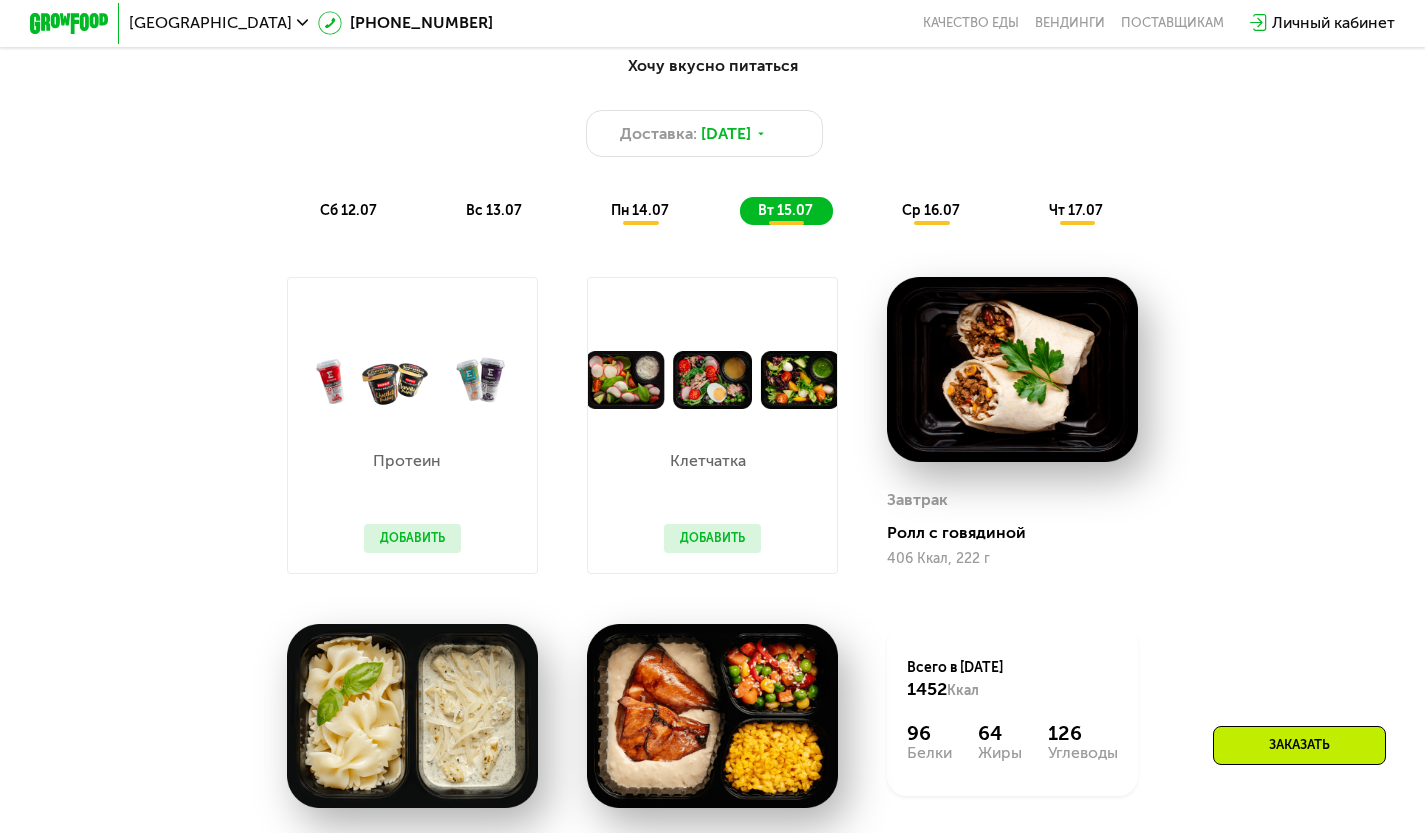 click on "Добавить" at bounding box center [712, 539] 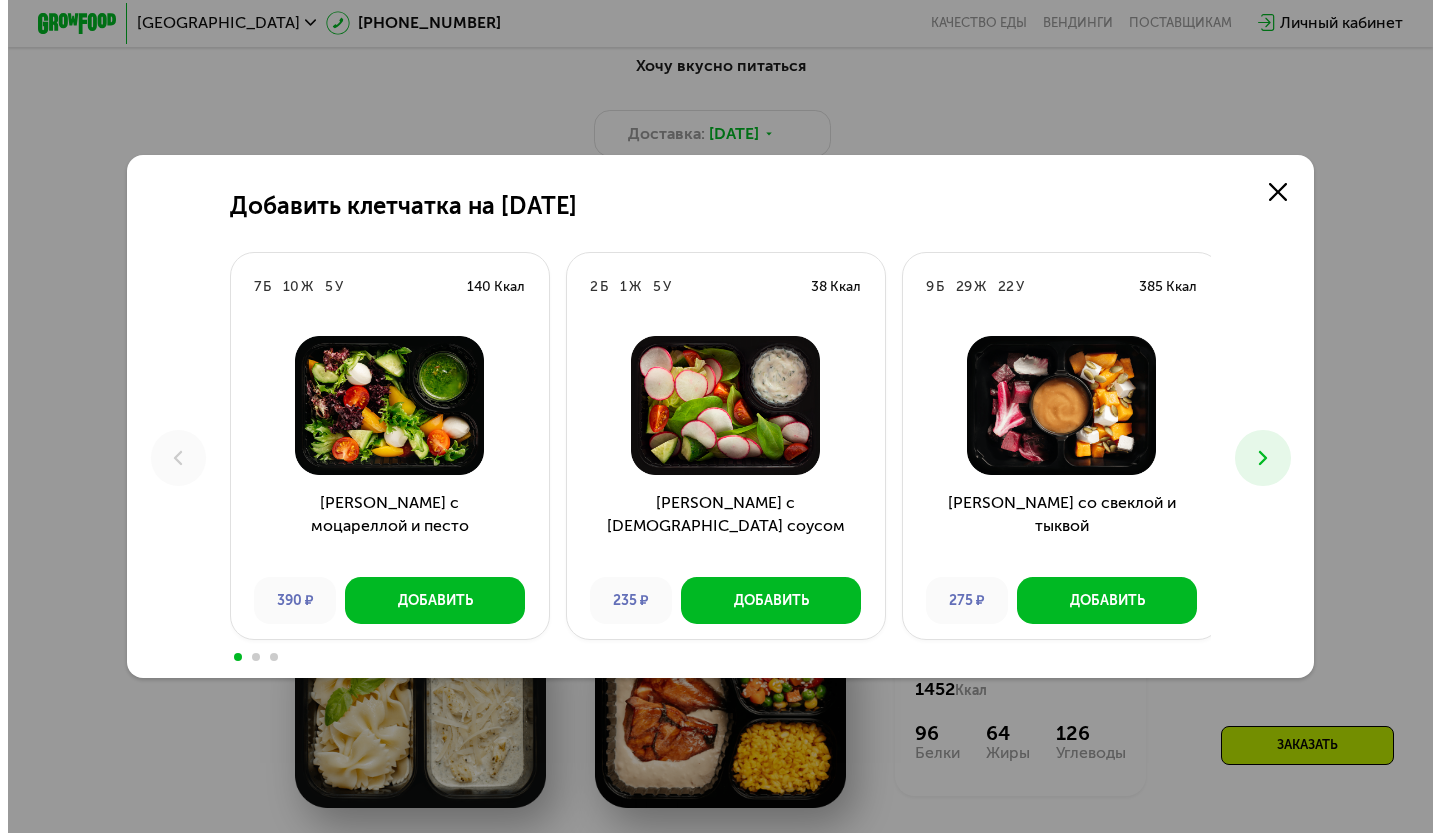 scroll, scrollTop: 0, scrollLeft: 0, axis: both 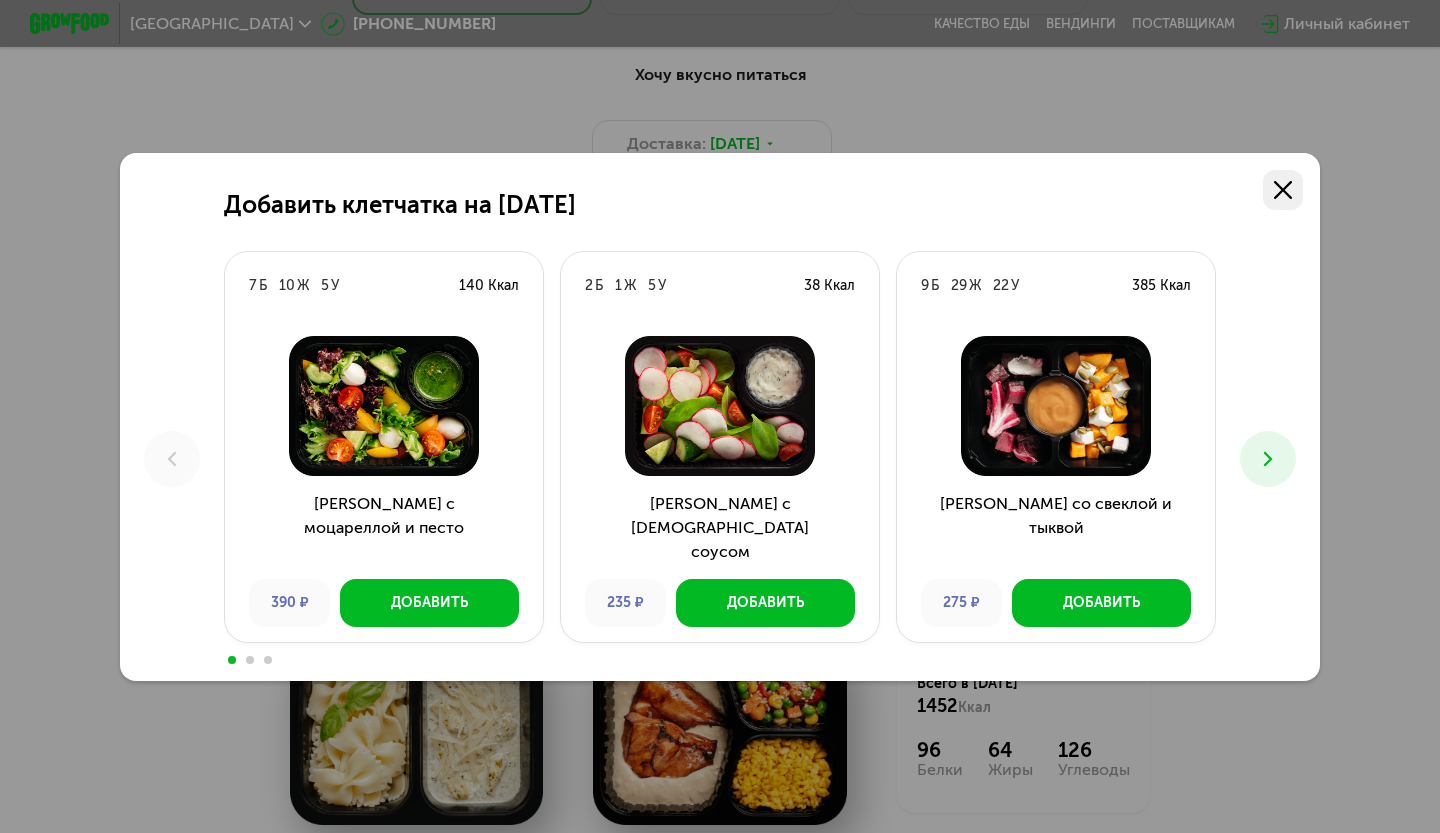 click 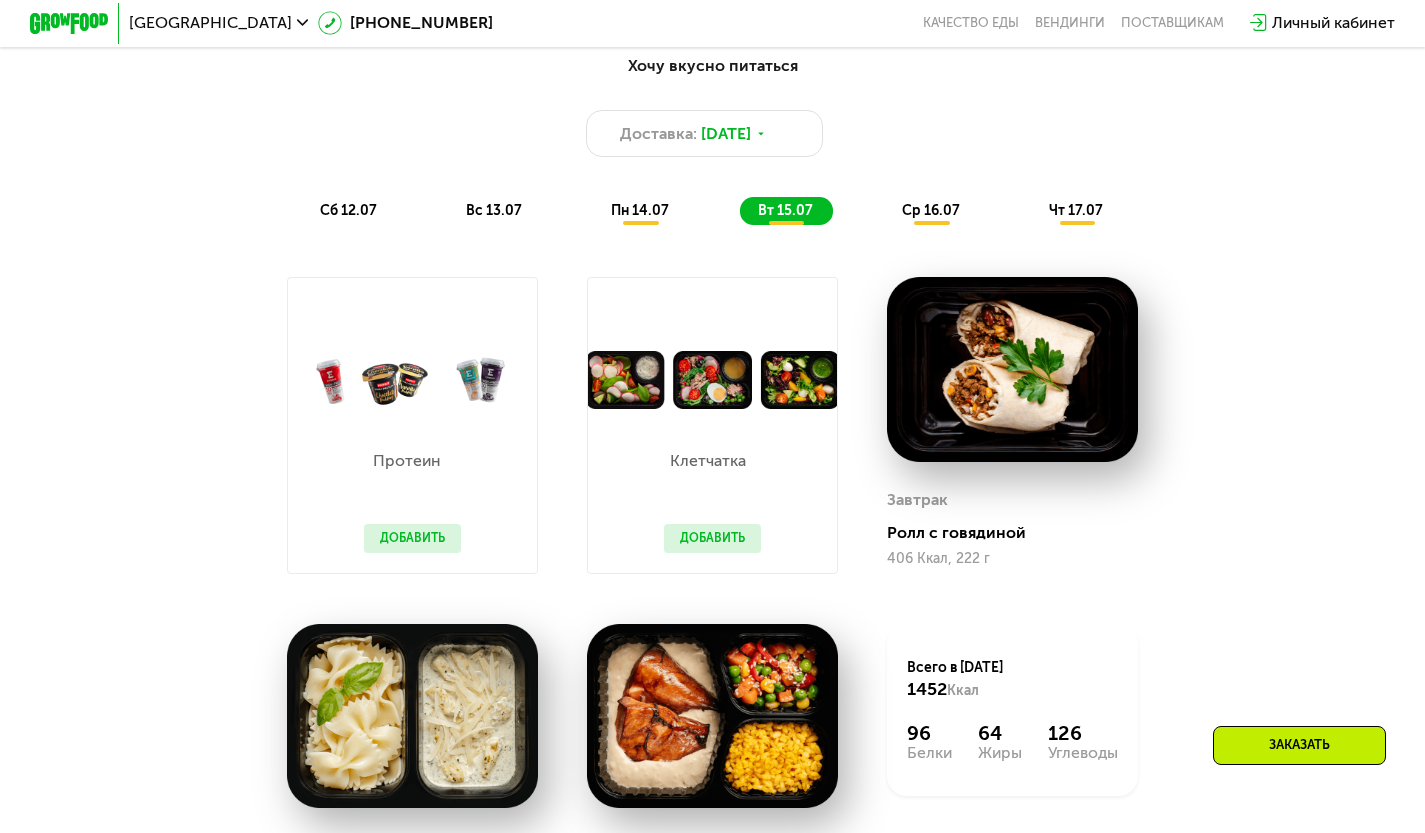 scroll, scrollTop: 1153, scrollLeft: 0, axis: vertical 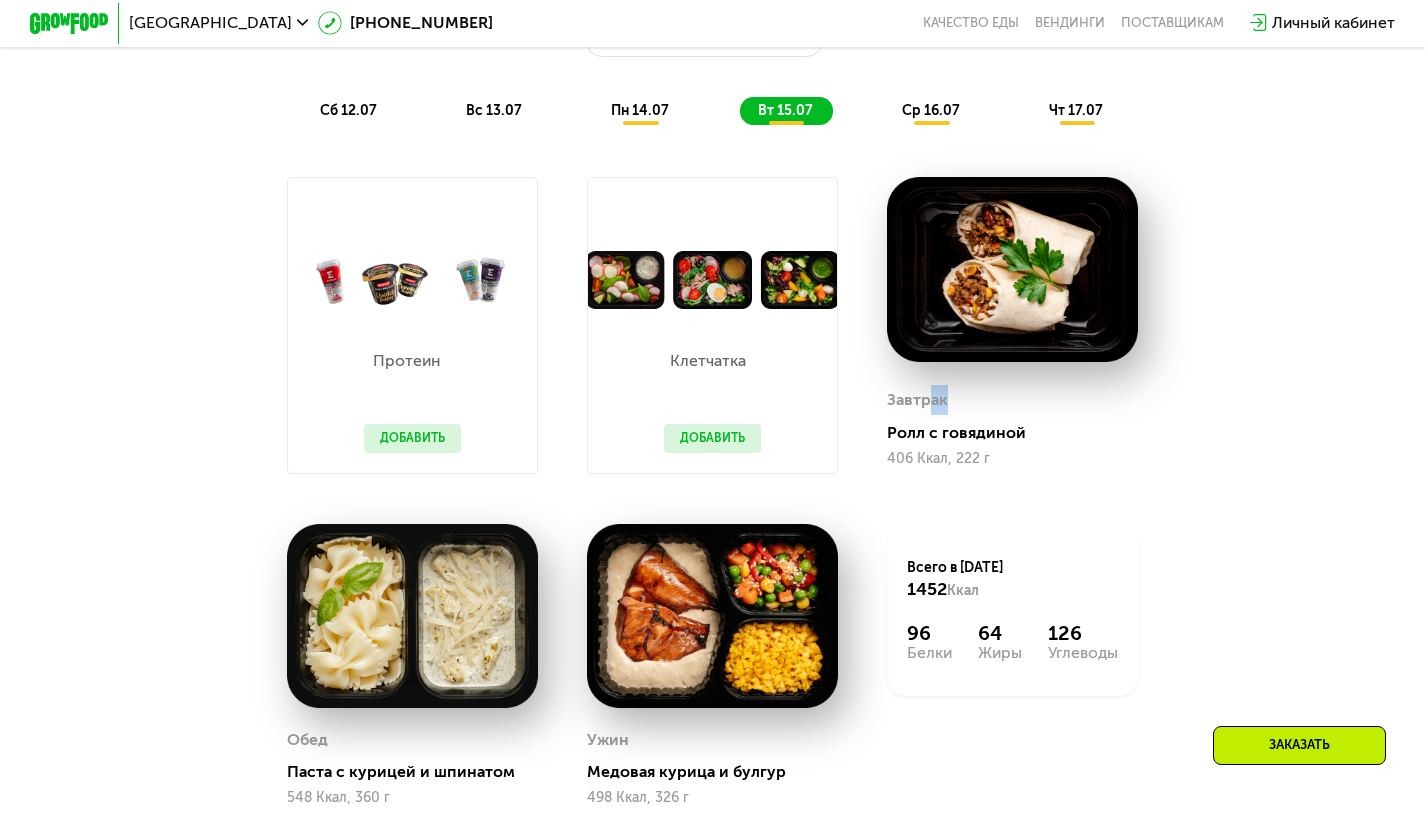 drag, startPoint x: 1028, startPoint y: 425, endPoint x: 933, endPoint y: 430, distance: 95.131485 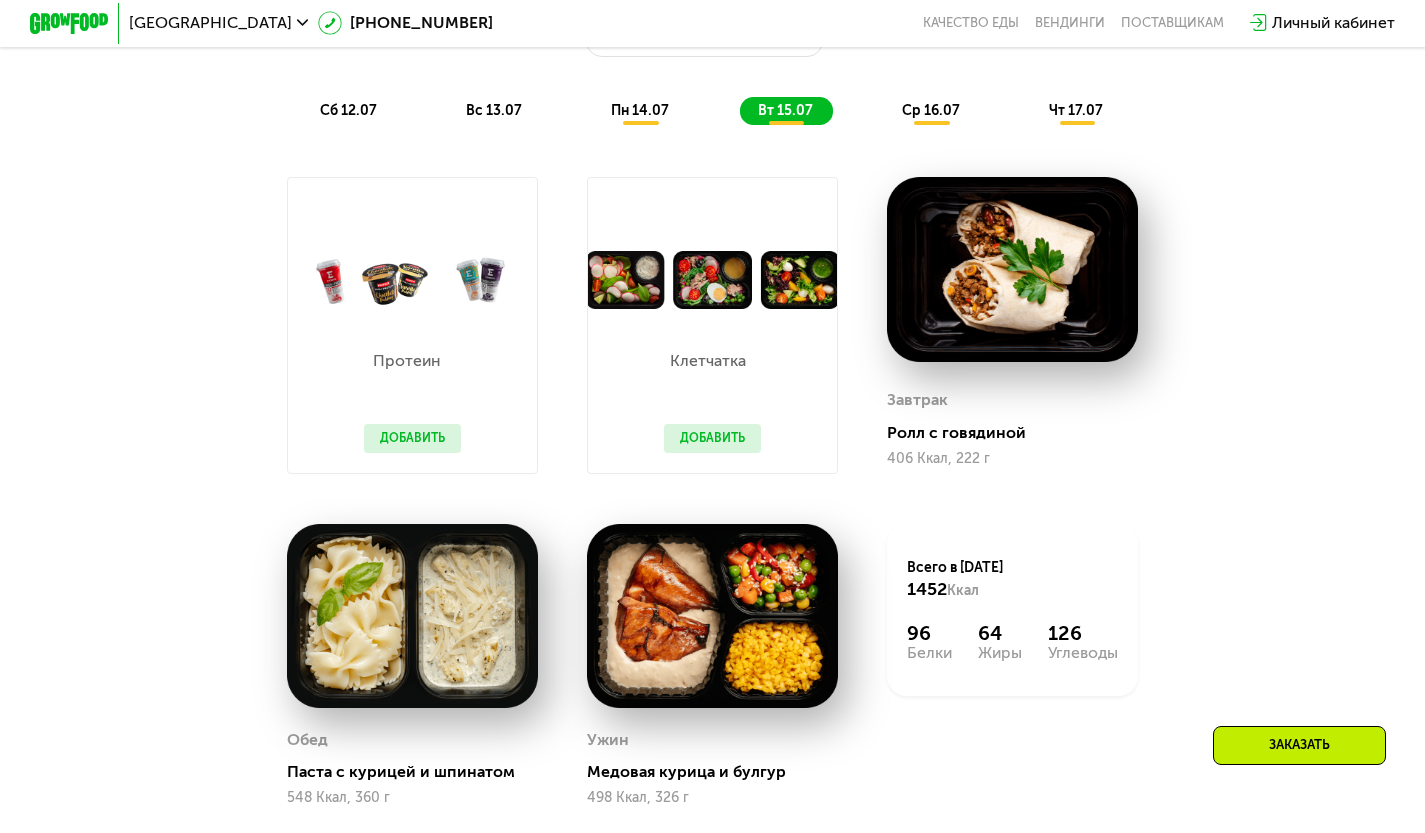 click on "406 Ккал, 222 г" at bounding box center (1012, 459) 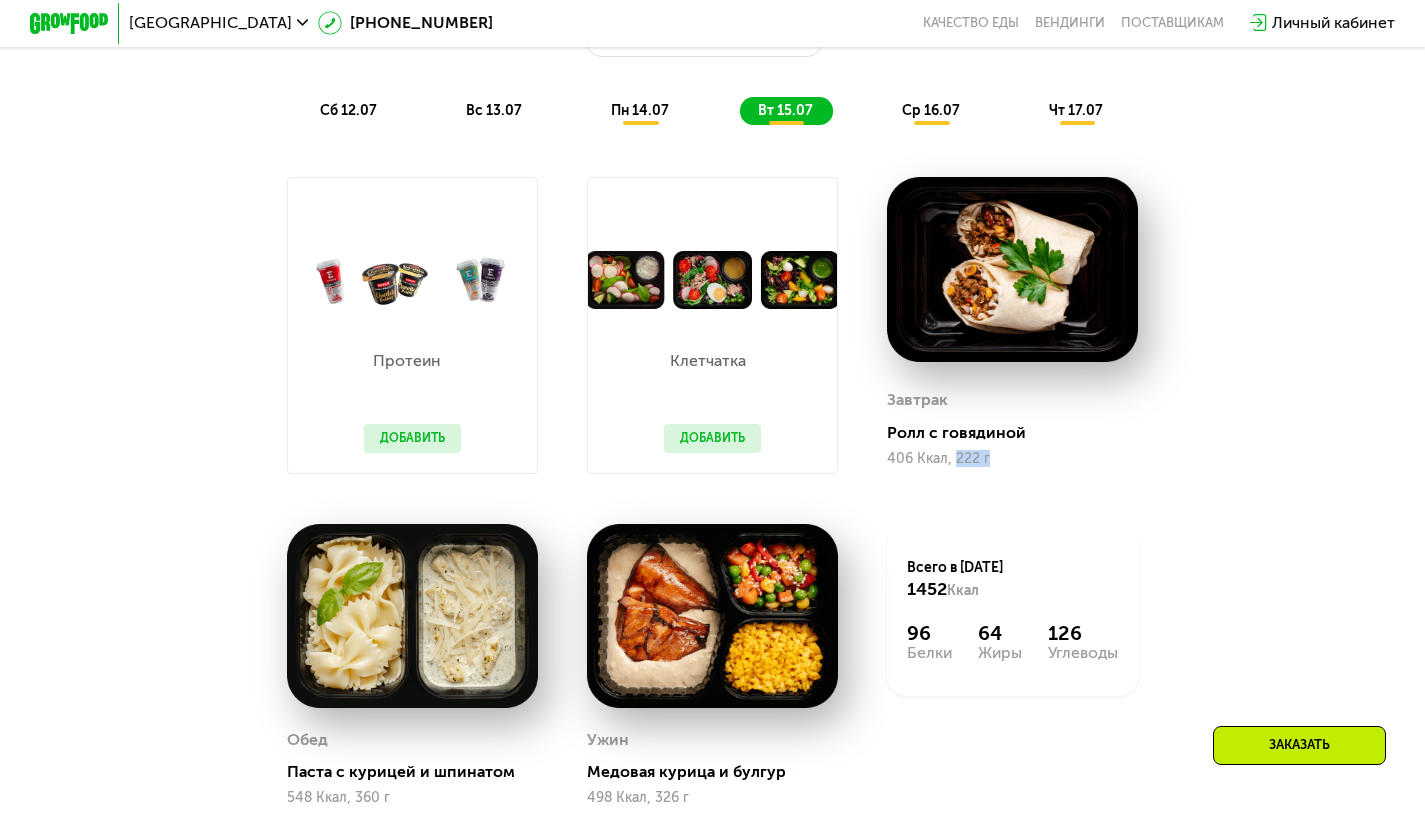 drag, startPoint x: 996, startPoint y: 470, endPoint x: 963, endPoint y: 475, distance: 33.37664 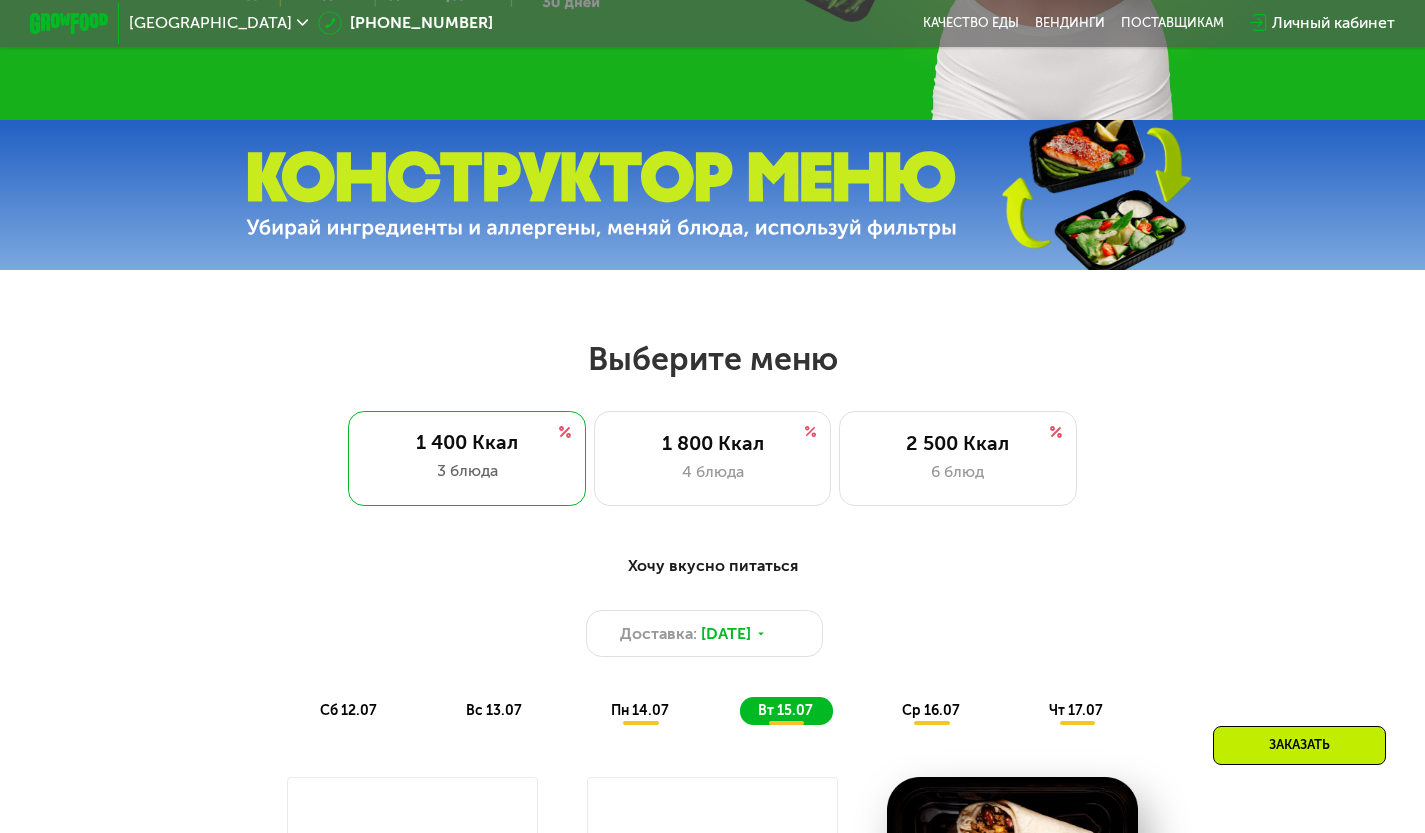 scroll, scrollTop: 0, scrollLeft: 0, axis: both 